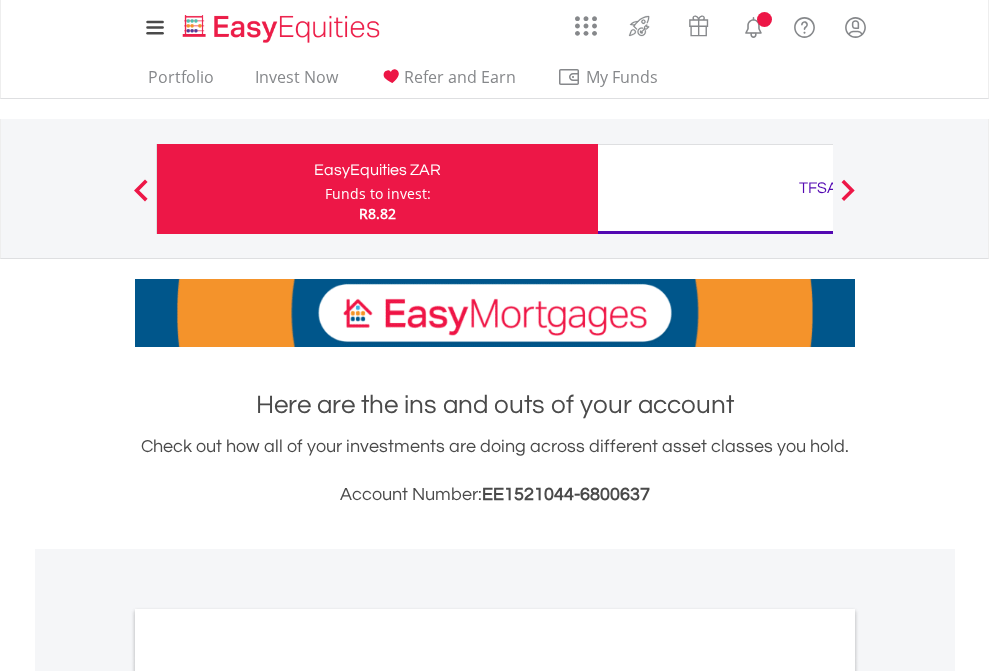 scroll, scrollTop: 0, scrollLeft: 0, axis: both 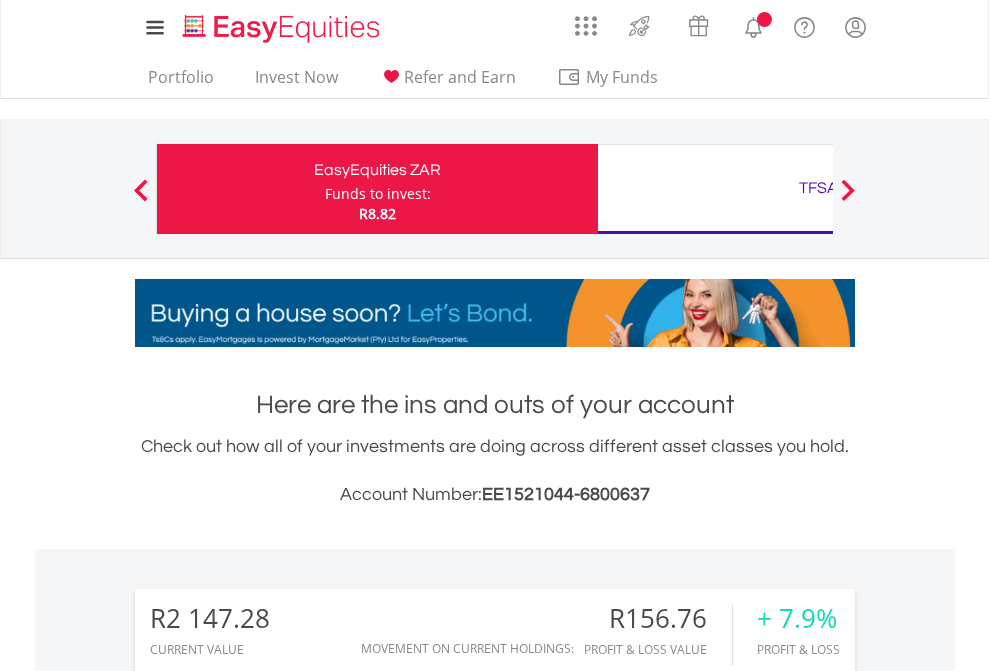 click on "Funds to invest:" at bounding box center [378, 194] 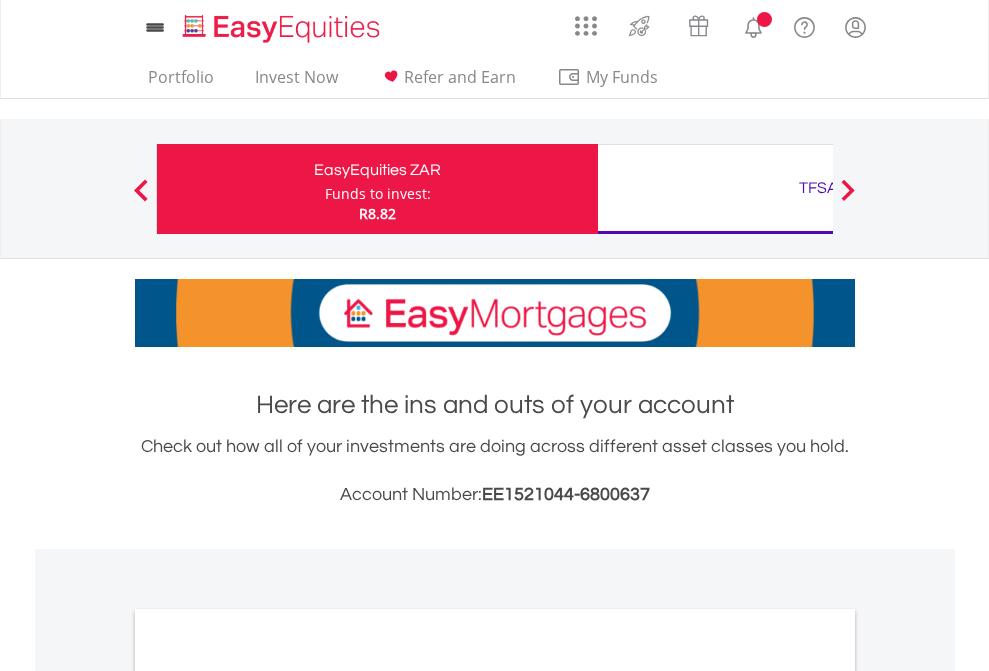 scroll, scrollTop: 0, scrollLeft: 0, axis: both 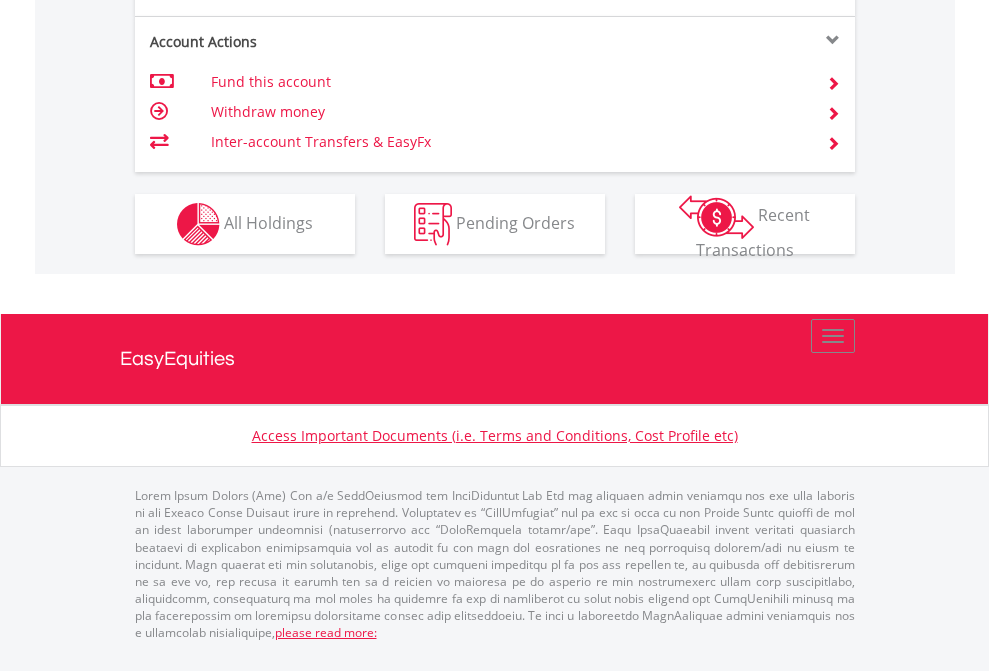 click on "Investment types" at bounding box center (706, -337) 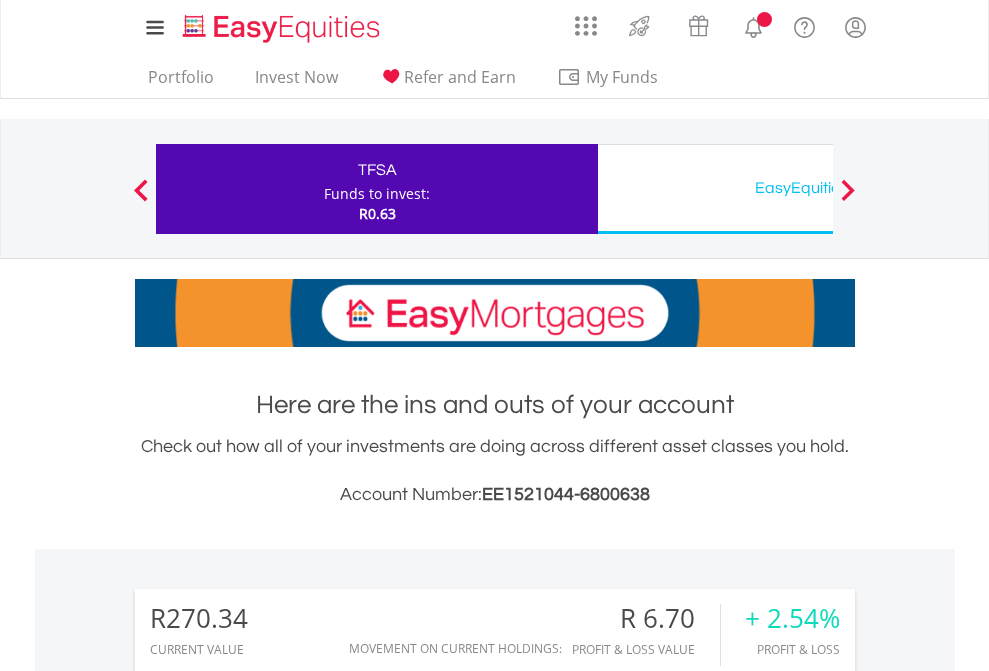 scroll, scrollTop: 0, scrollLeft: 0, axis: both 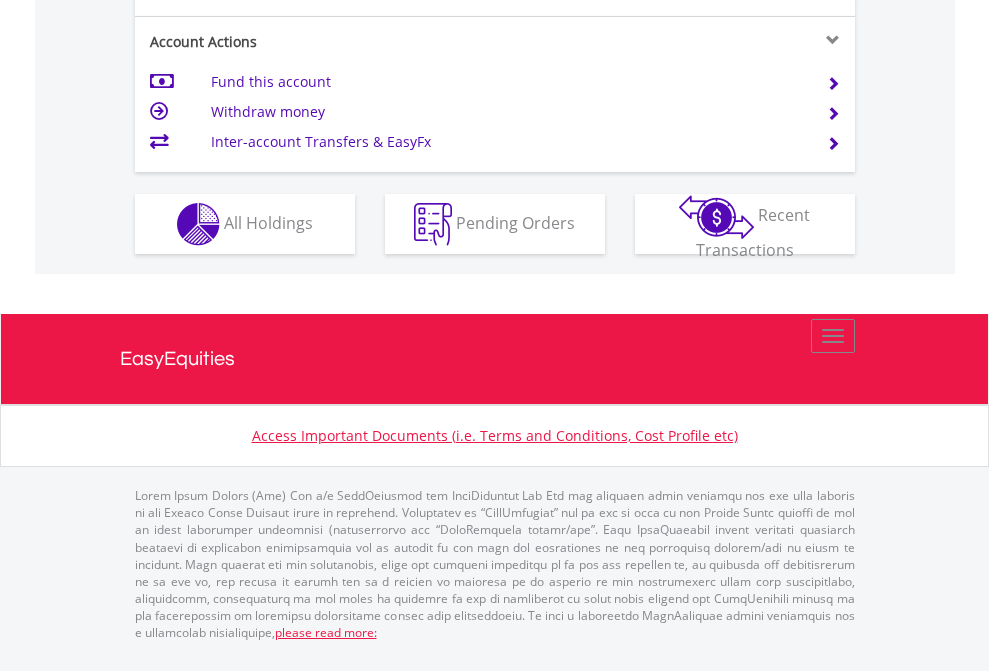 click on "Investment types" at bounding box center (706, -337) 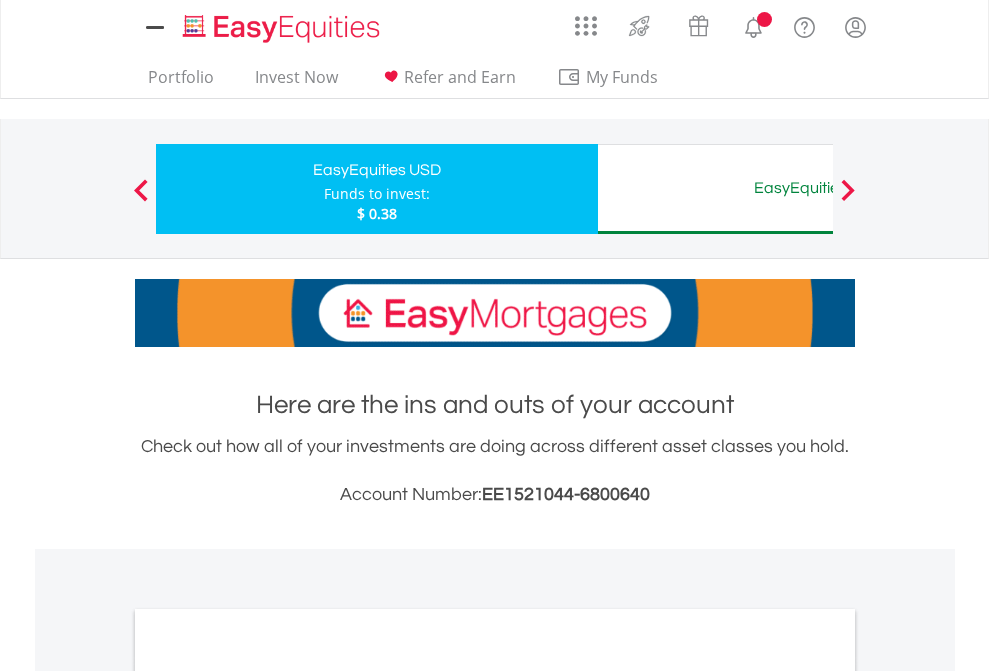 scroll, scrollTop: 0, scrollLeft: 0, axis: both 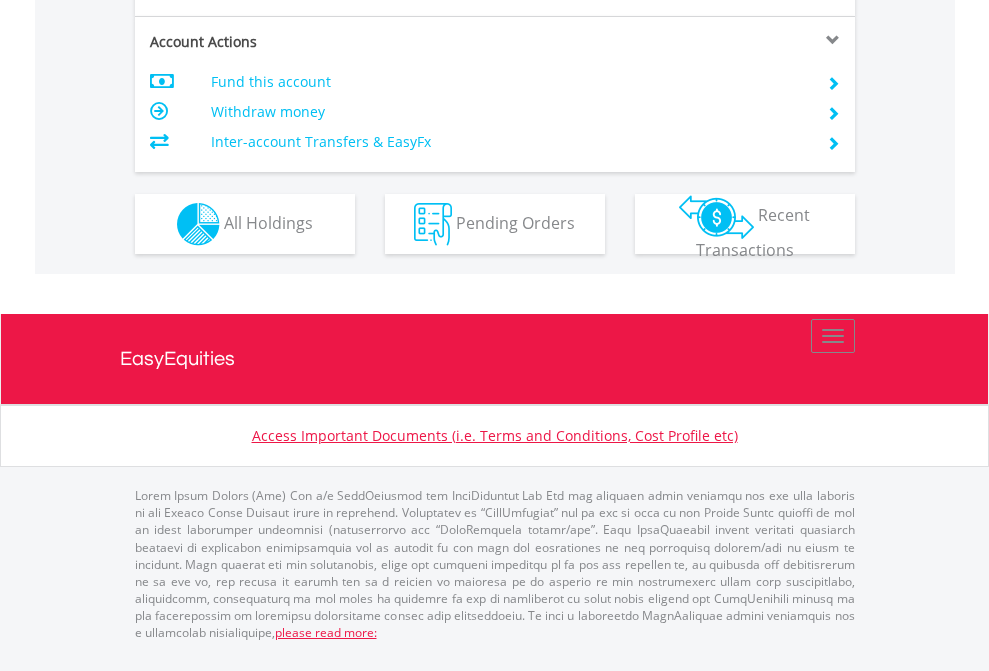 click on "Investment types" at bounding box center [706, -337] 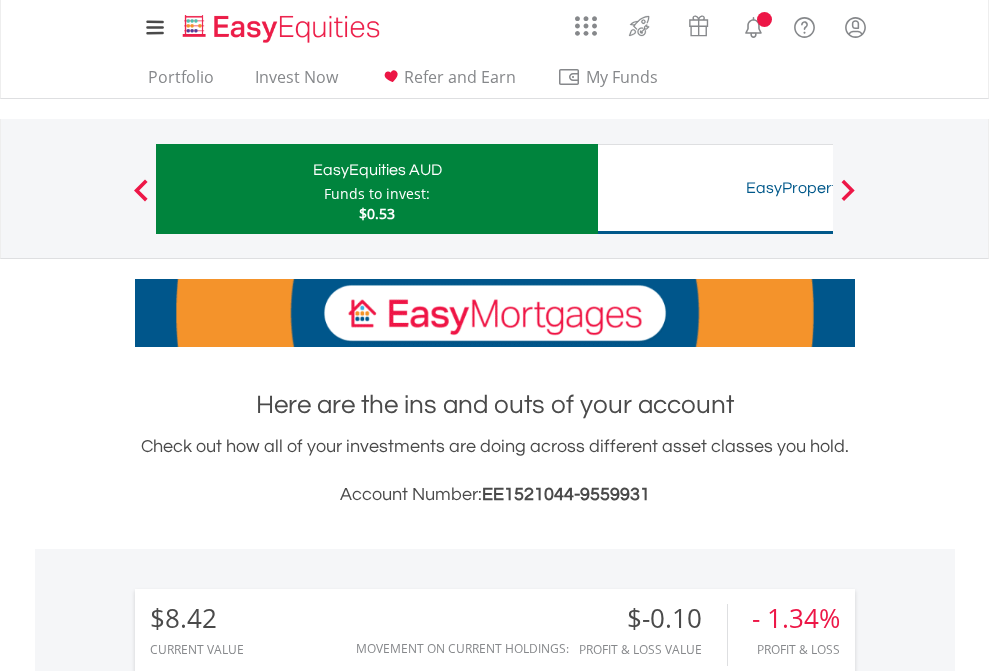 scroll, scrollTop: 0, scrollLeft: 0, axis: both 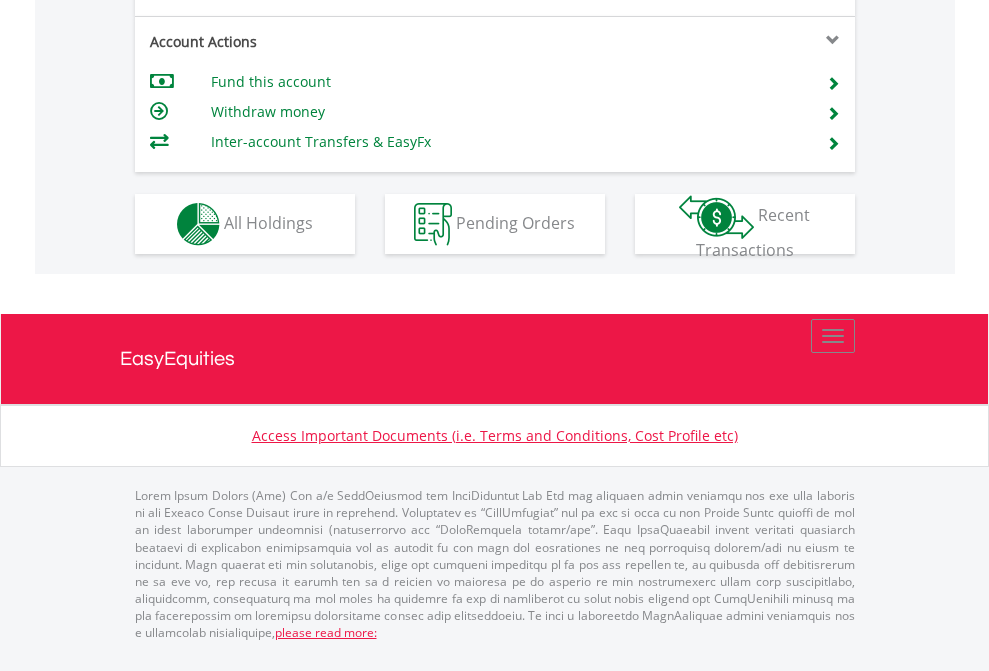 click on "Investment types" at bounding box center (706, -337) 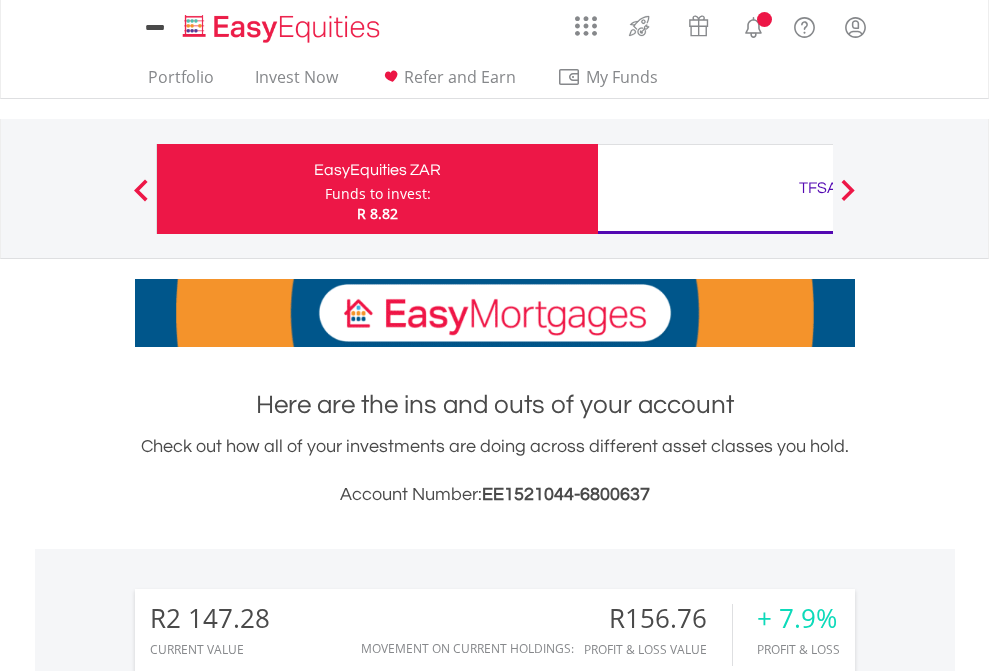 scroll, scrollTop: 0, scrollLeft: 0, axis: both 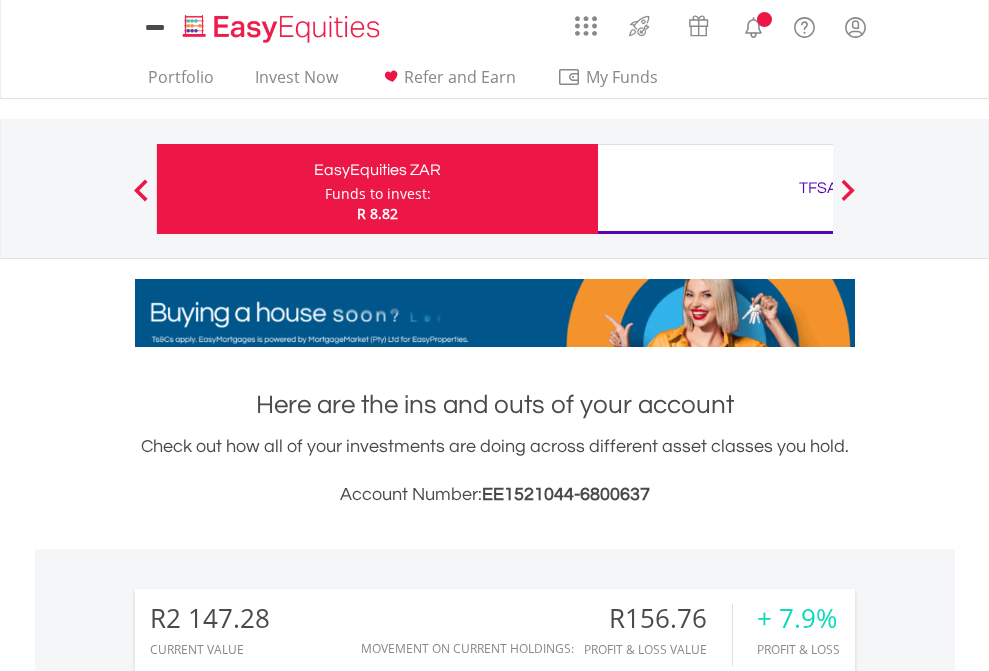 click on "All Holdings" at bounding box center [268, 1586] 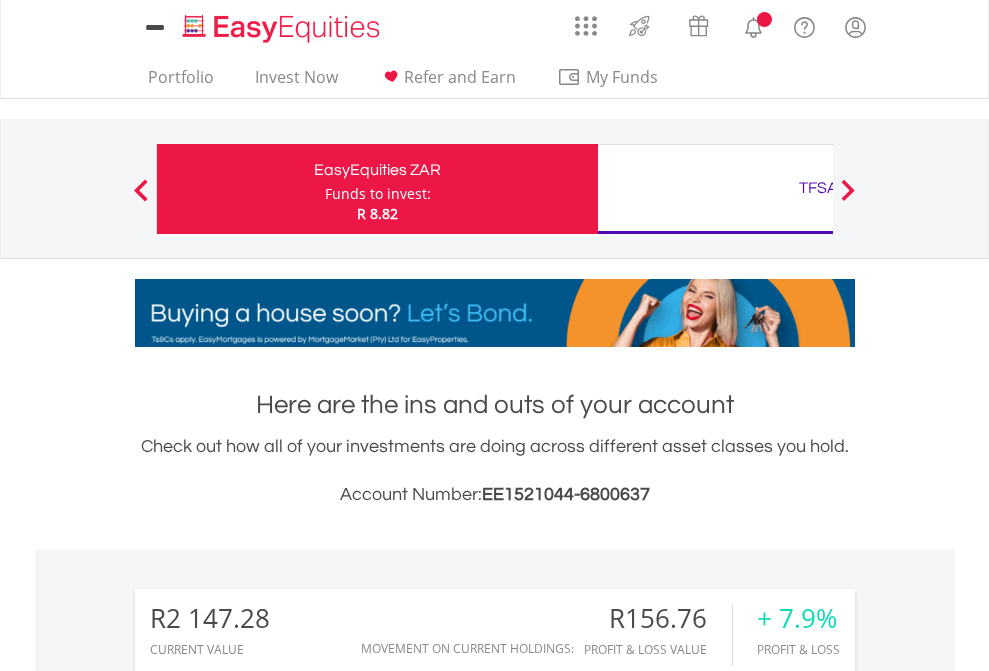 scroll, scrollTop: 999808, scrollLeft: 999687, axis: both 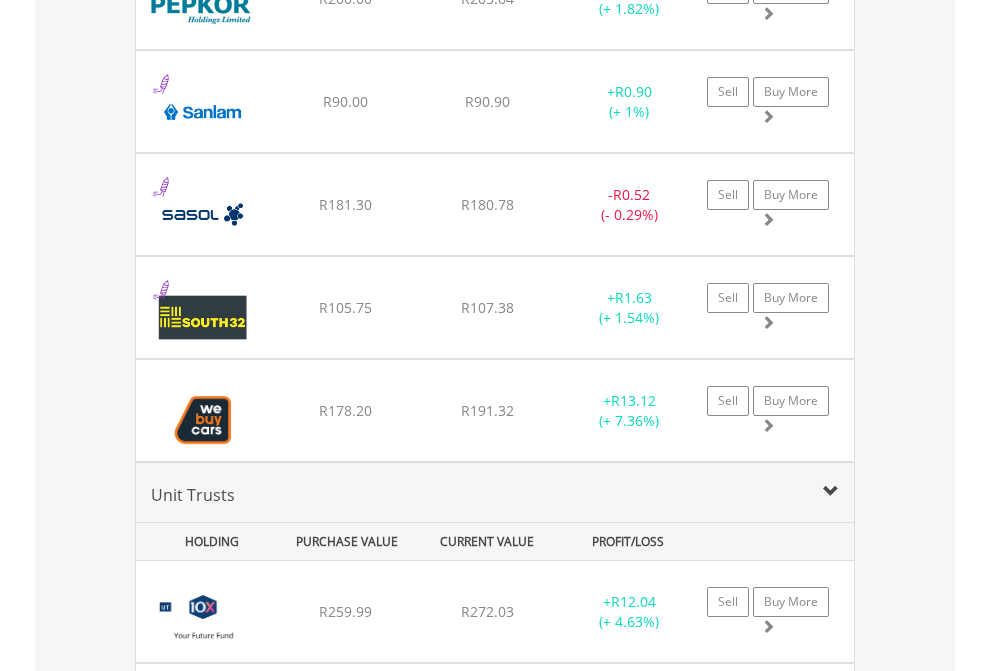 click on "TFSA" at bounding box center [818, -2156] 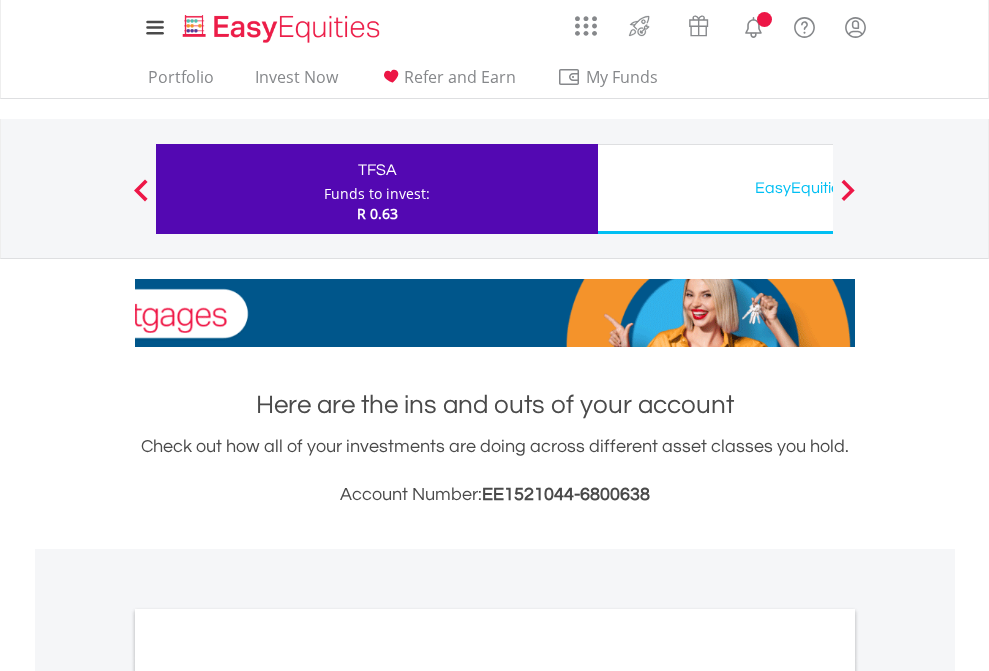 click on "All Holdings" at bounding box center [268, 1096] 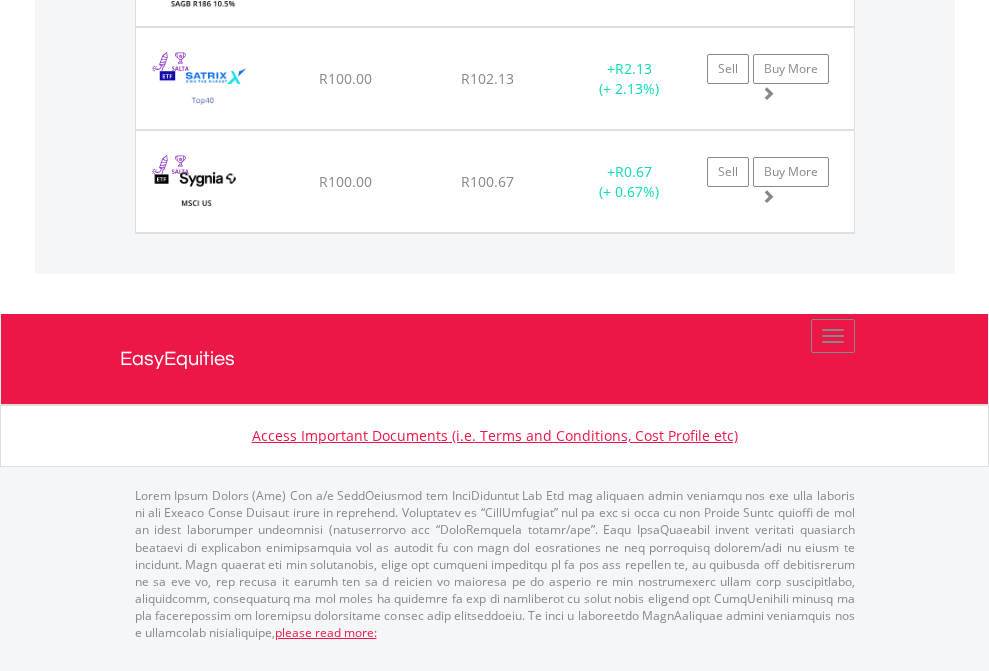 scroll, scrollTop: 2305, scrollLeft: 0, axis: vertical 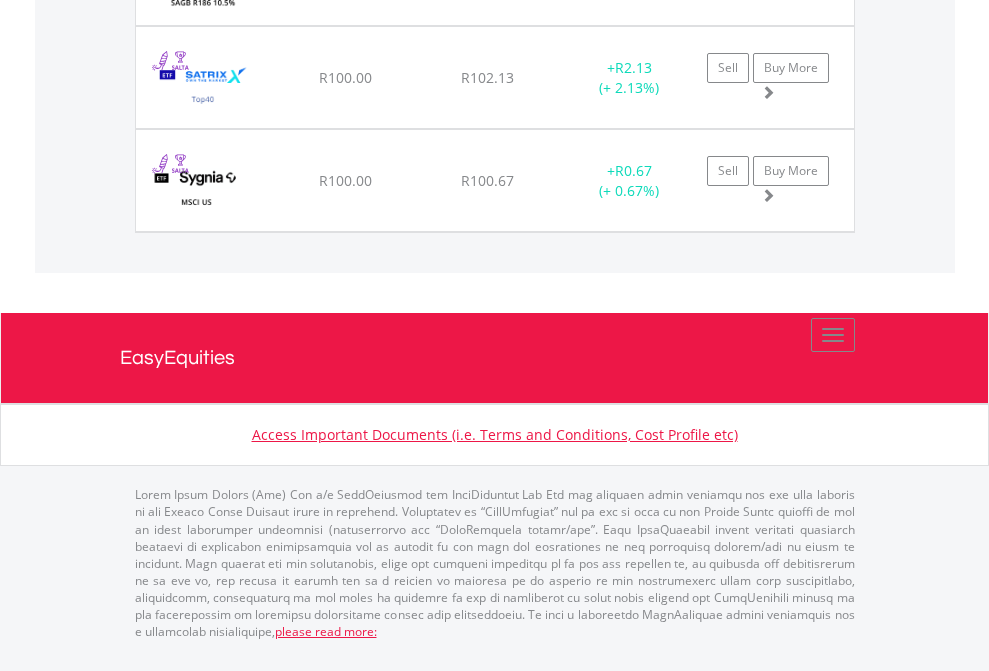 click on "EasyEquities USD" at bounding box center [818, -1728] 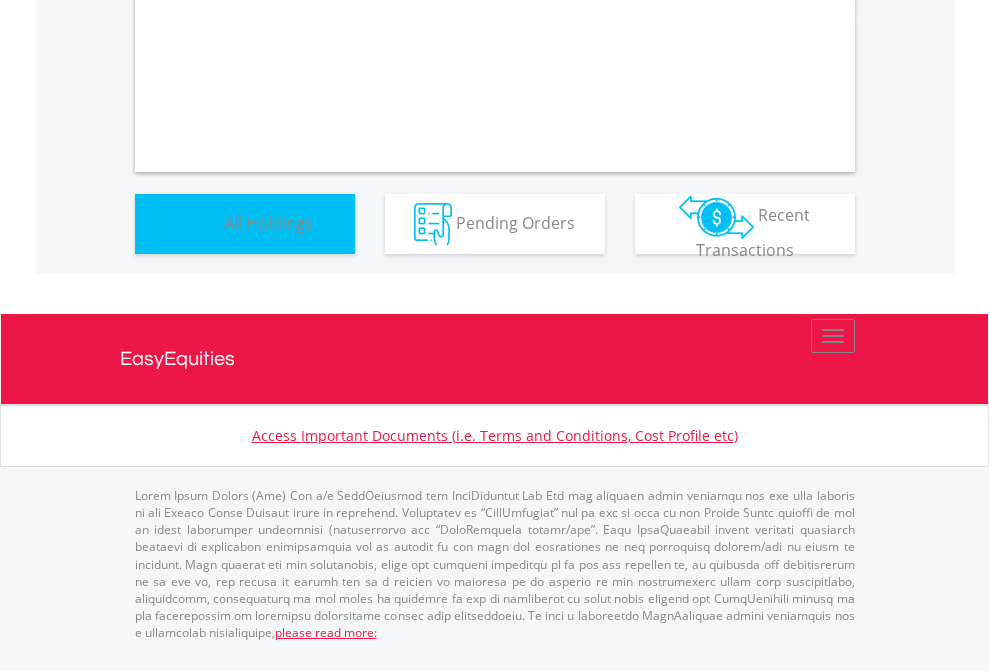 click on "All Holdings" at bounding box center (268, 222) 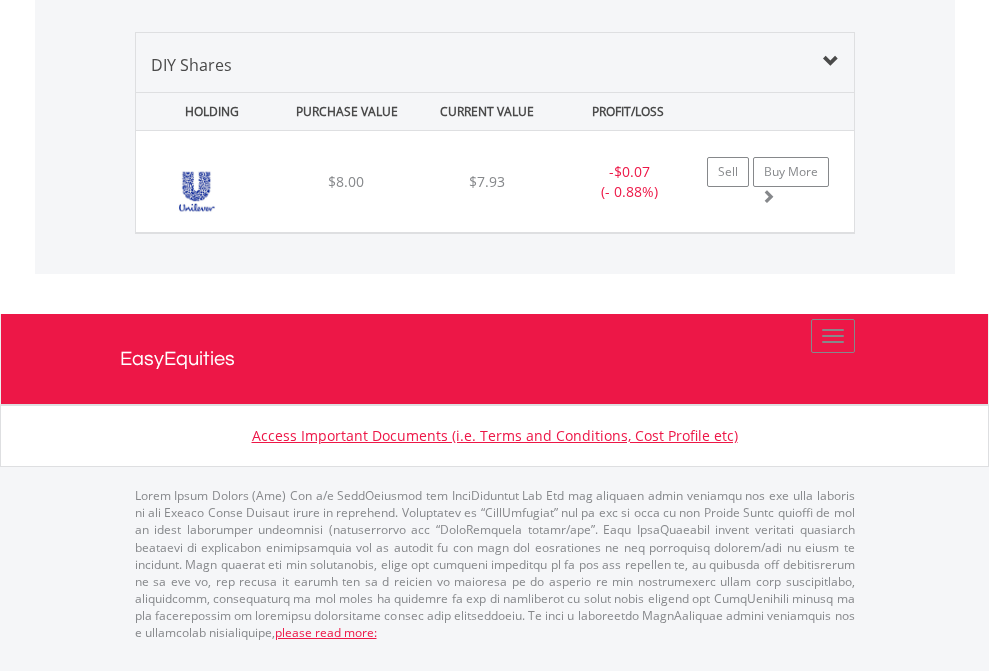 click on "EasyEquities AUD" at bounding box center [818, -968] 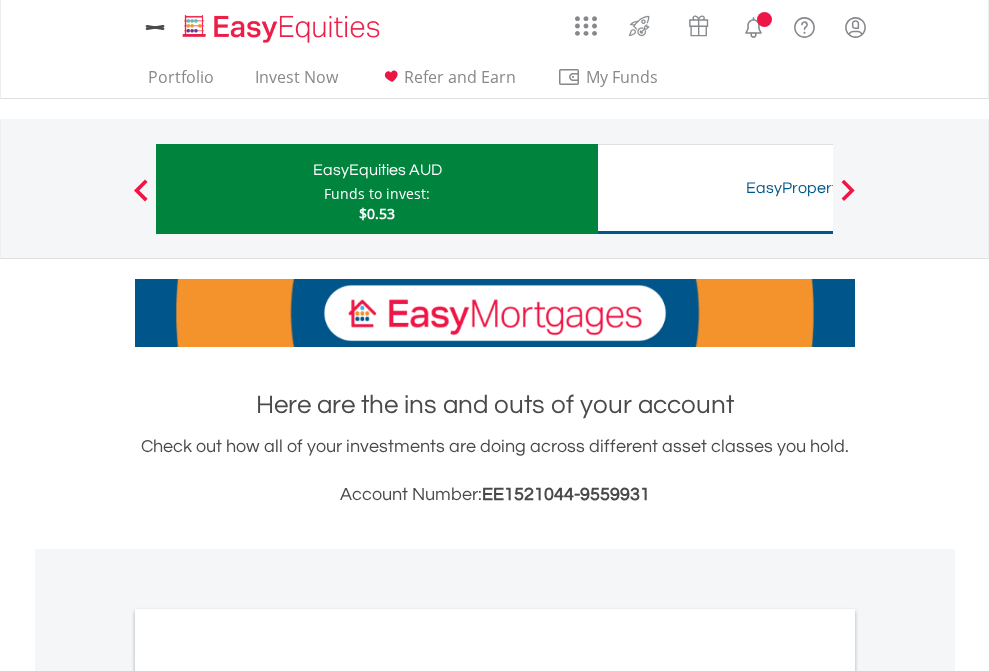 scroll, scrollTop: 1202, scrollLeft: 0, axis: vertical 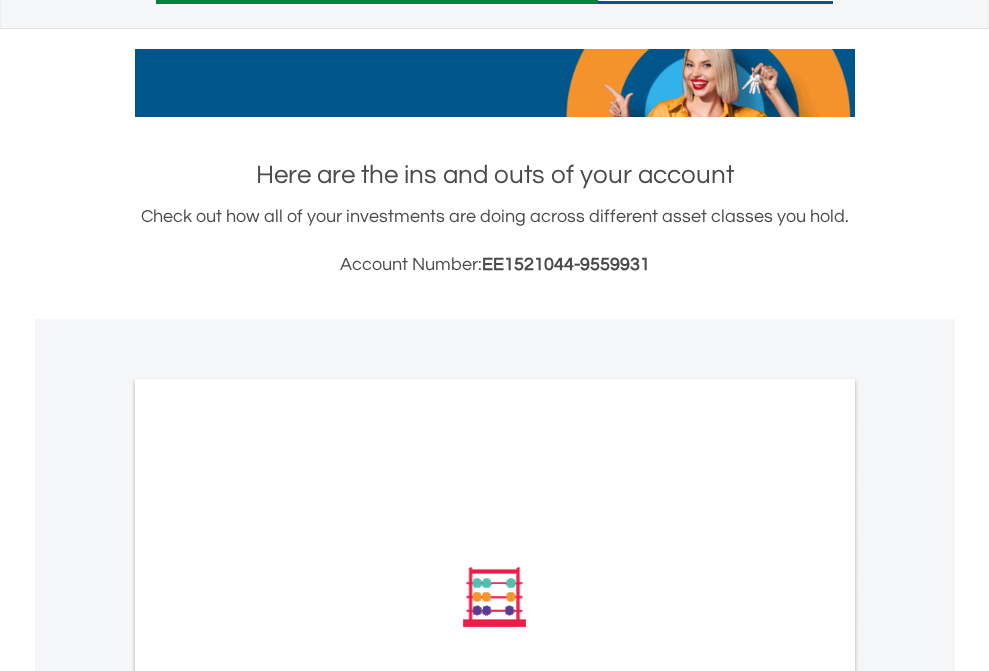click on "All Holdings" at bounding box center [268, 866] 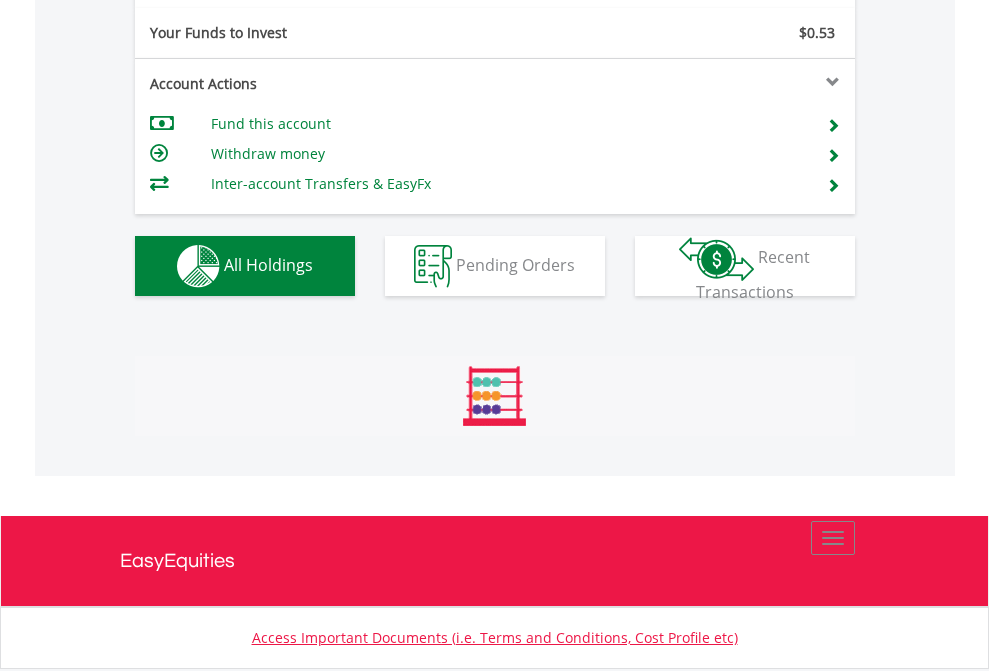 scroll, scrollTop: 999808, scrollLeft: 999687, axis: both 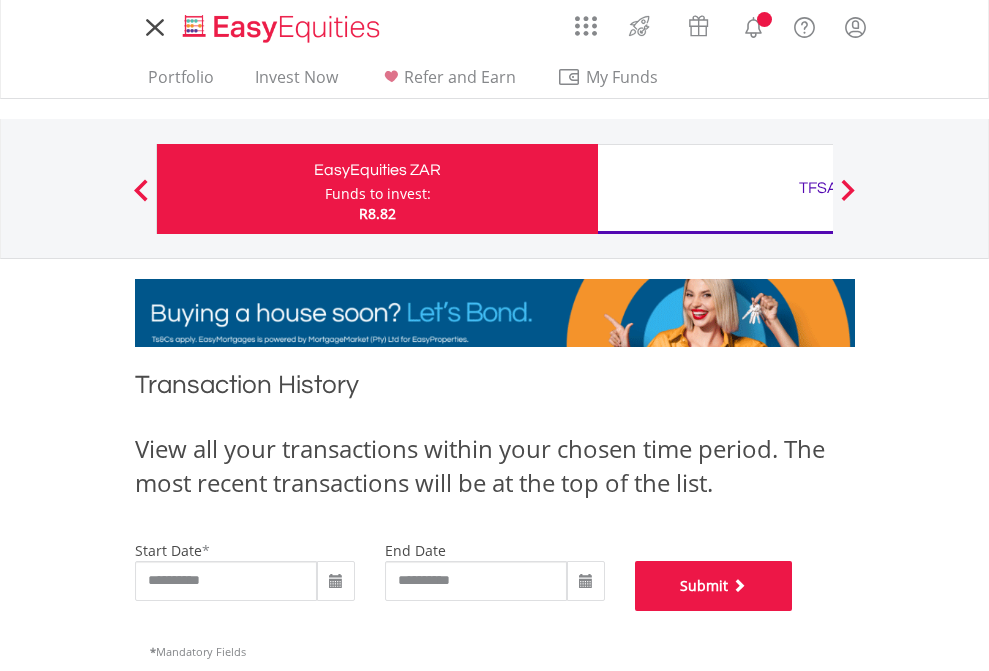 click on "Submit" at bounding box center (714, 586) 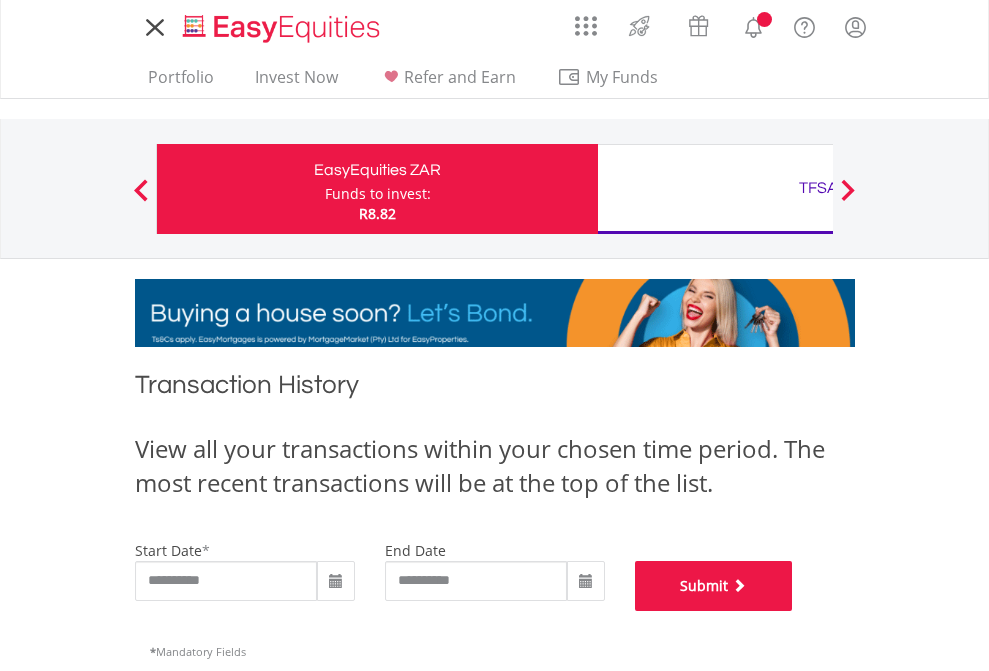 scroll, scrollTop: 811, scrollLeft: 0, axis: vertical 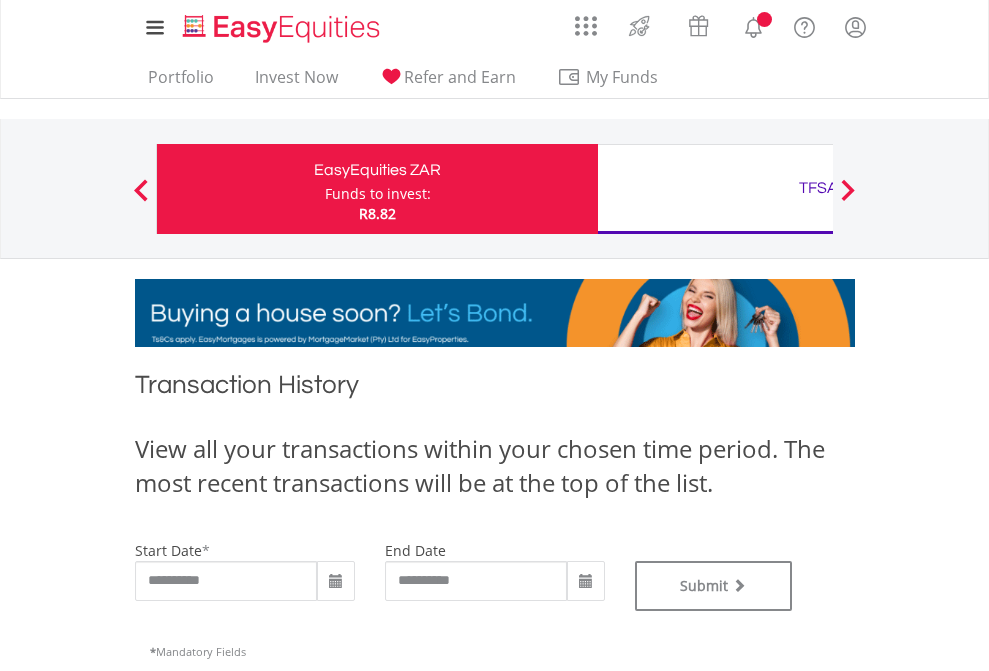 click on "TFSA" at bounding box center (818, 188) 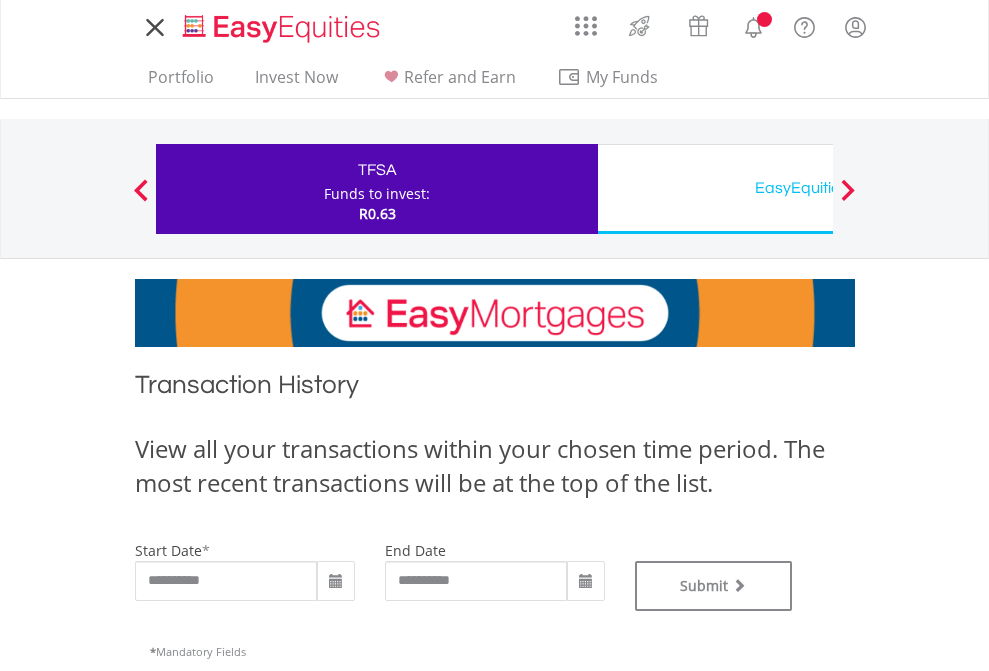 scroll, scrollTop: 0, scrollLeft: 0, axis: both 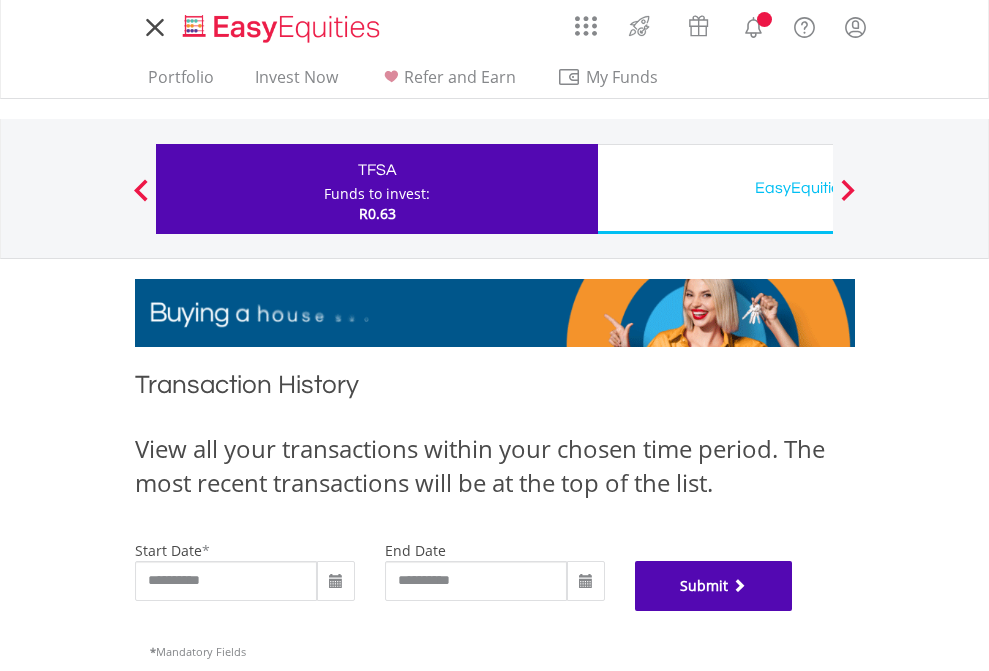 click on "Submit" at bounding box center (714, 586) 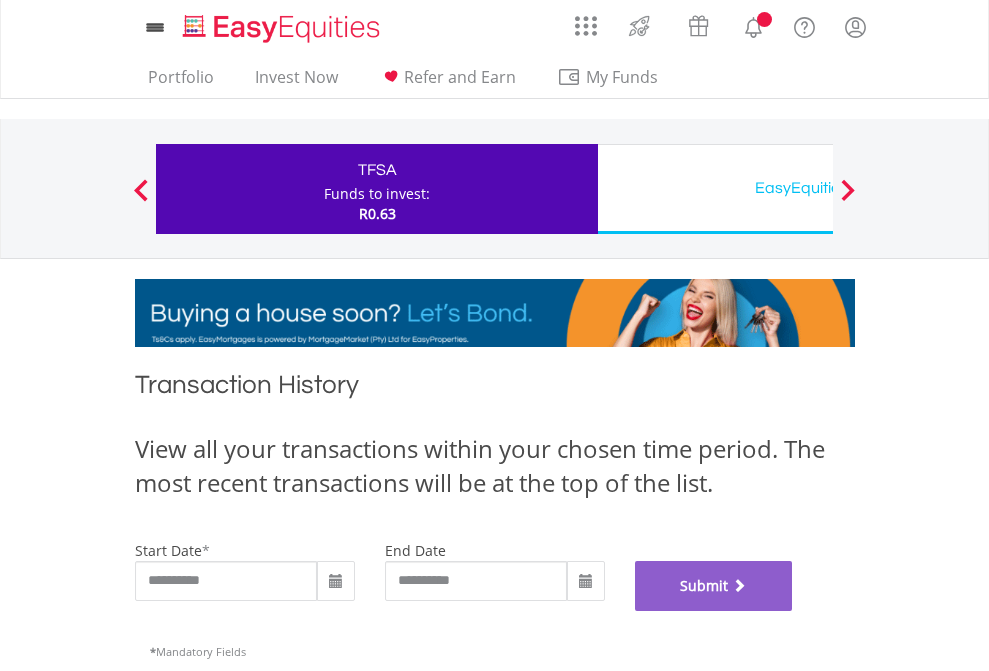 scroll, scrollTop: 811, scrollLeft: 0, axis: vertical 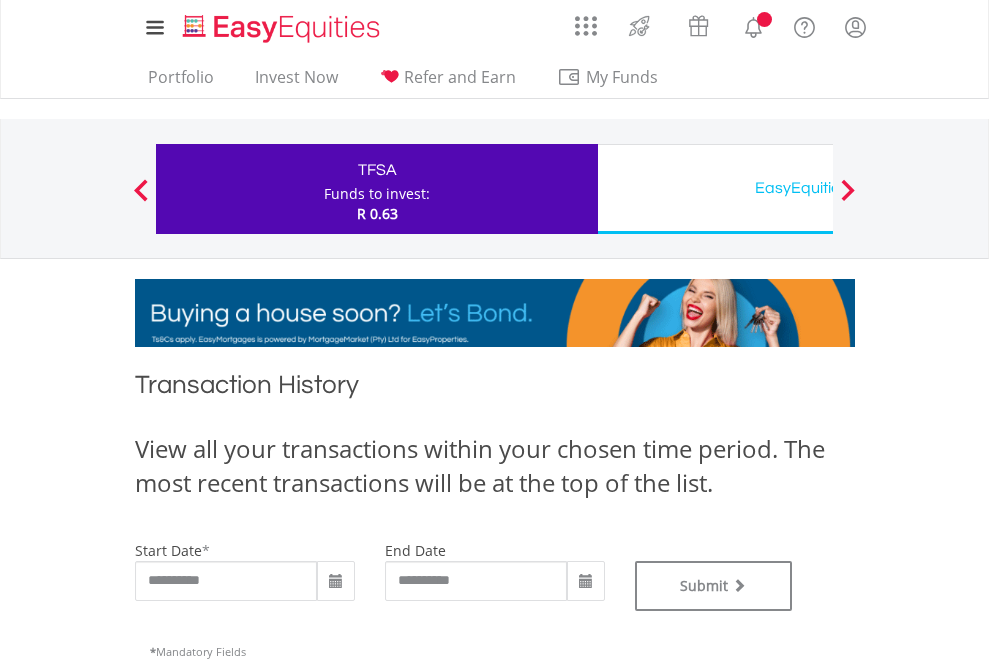 click on "EasyEquities USD" at bounding box center [818, 188] 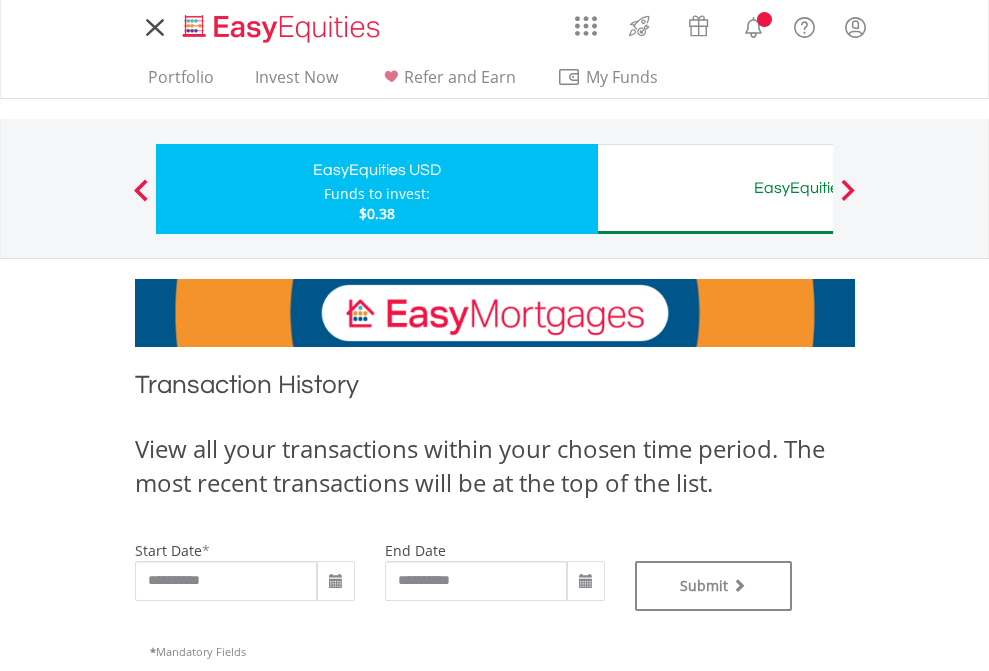 scroll, scrollTop: 0, scrollLeft: 0, axis: both 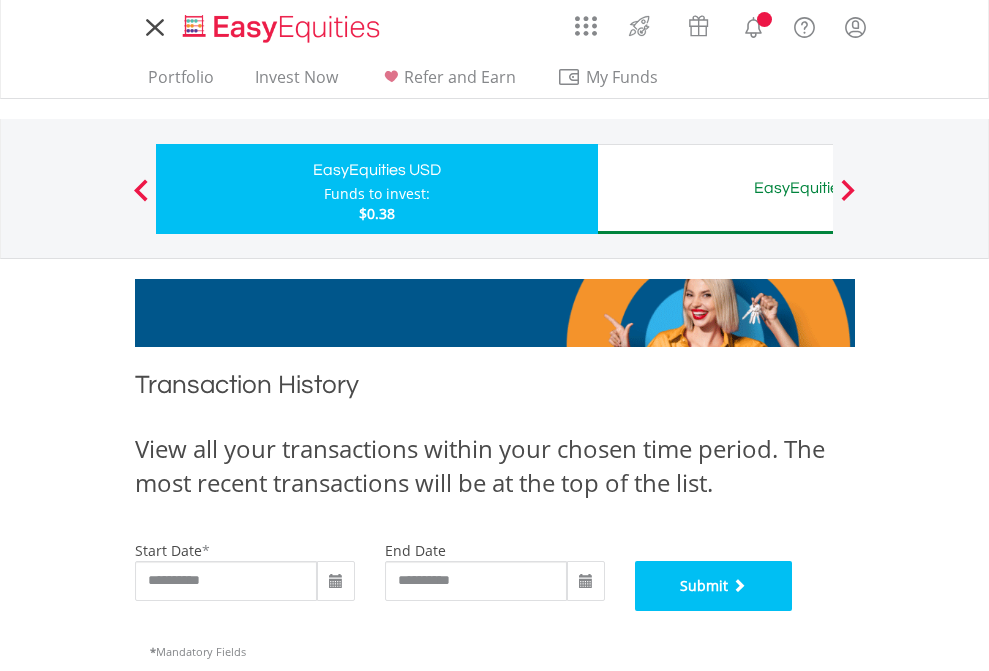 click on "Submit" at bounding box center [714, 586] 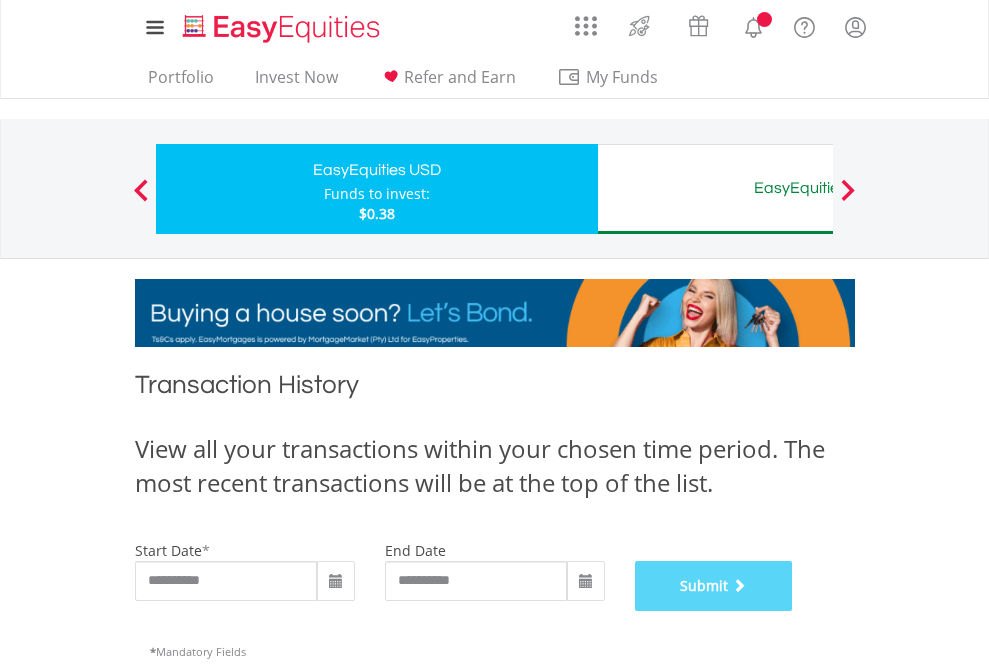 scroll, scrollTop: 811, scrollLeft: 0, axis: vertical 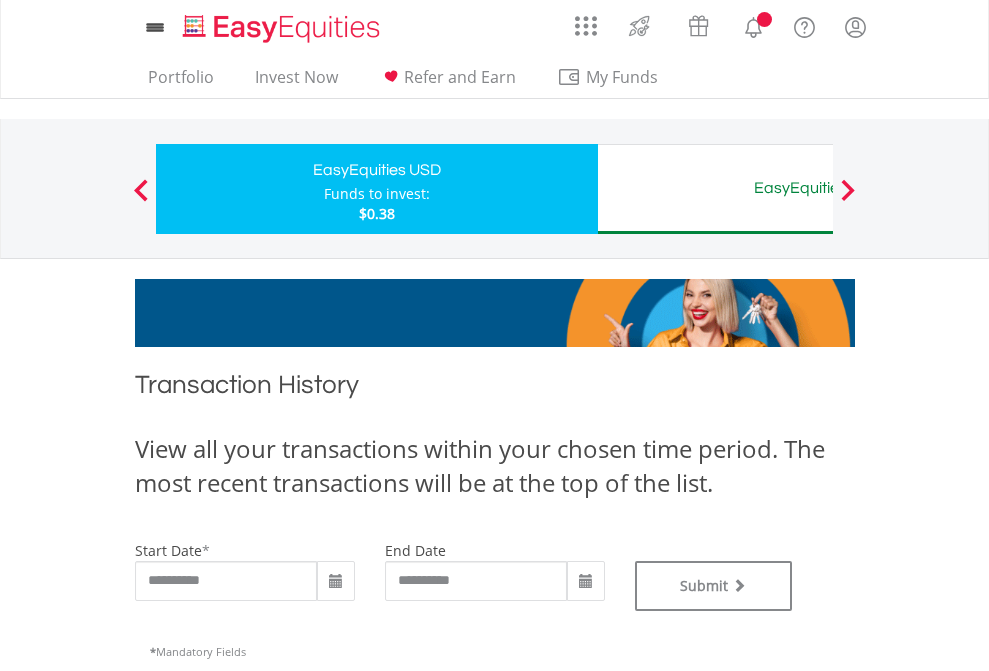 click on "EasyEquities AUD" at bounding box center (818, 188) 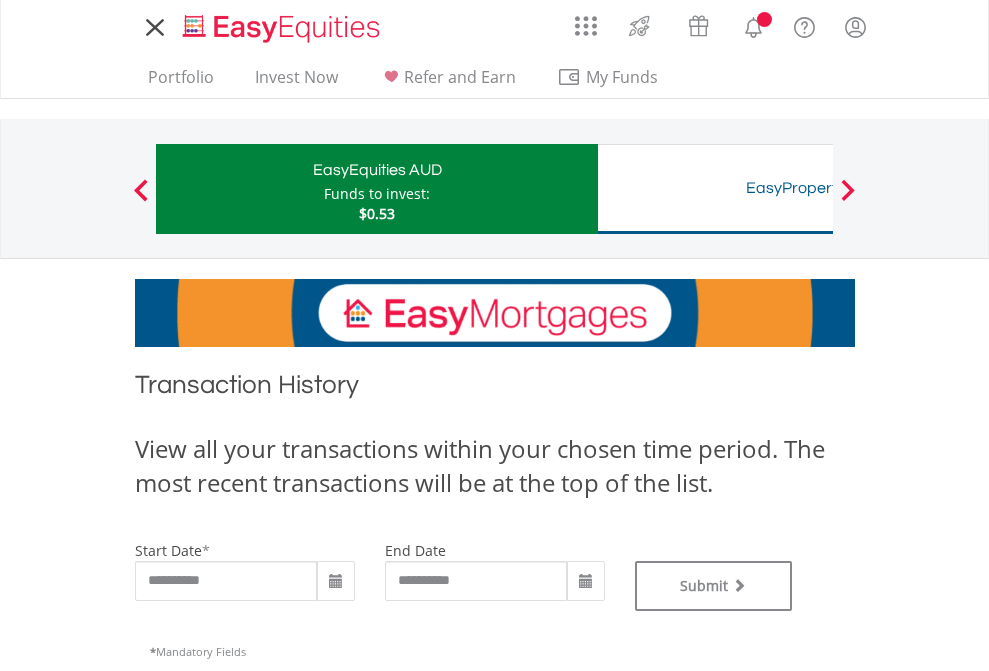 scroll, scrollTop: 0, scrollLeft: 0, axis: both 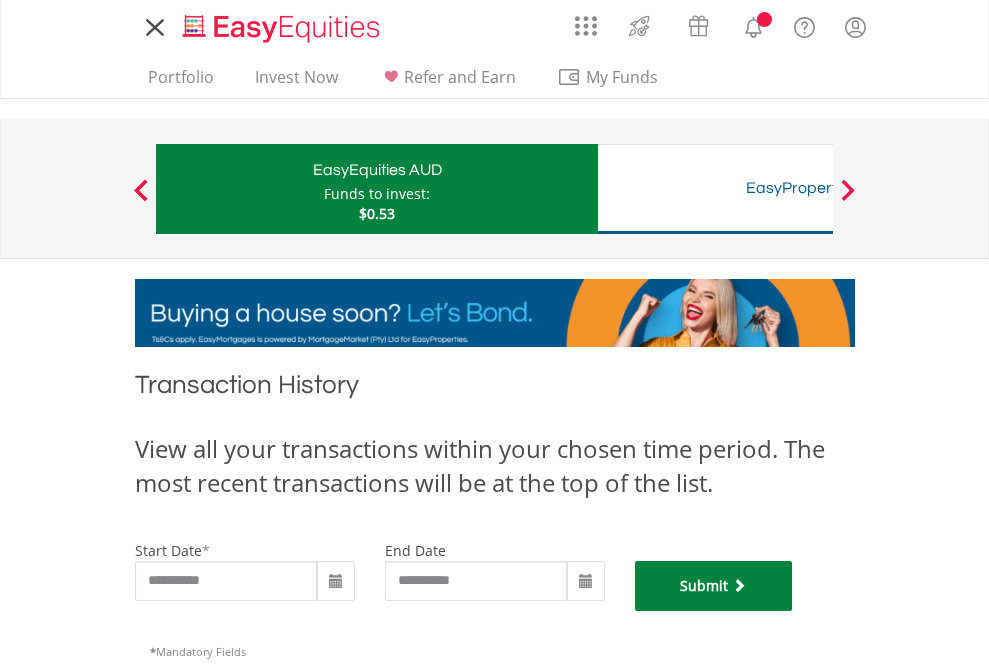 click on "Submit" at bounding box center [714, 586] 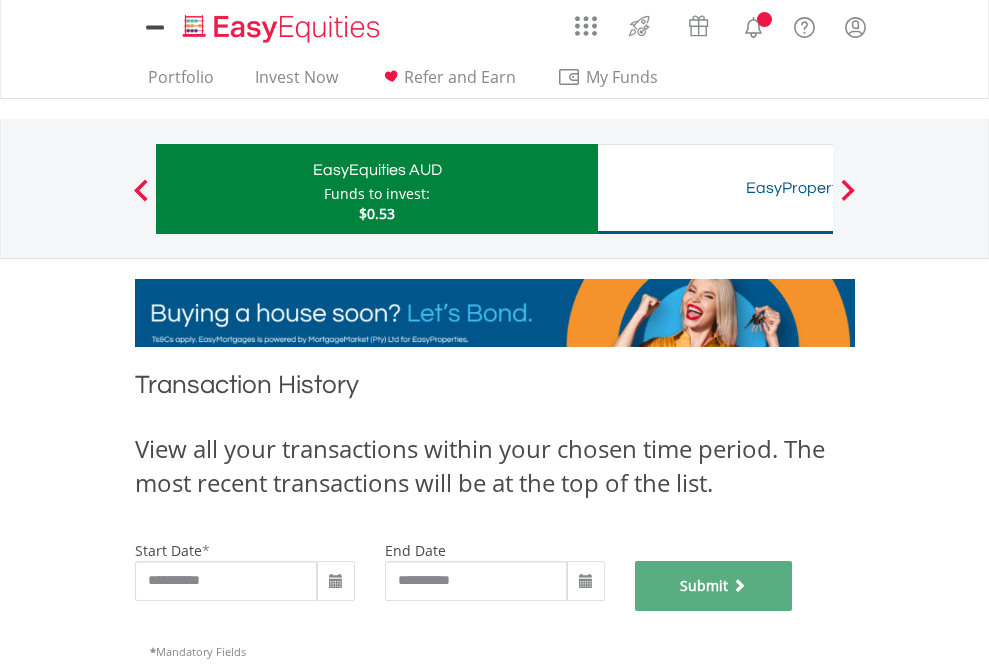 scroll, scrollTop: 811, scrollLeft: 0, axis: vertical 